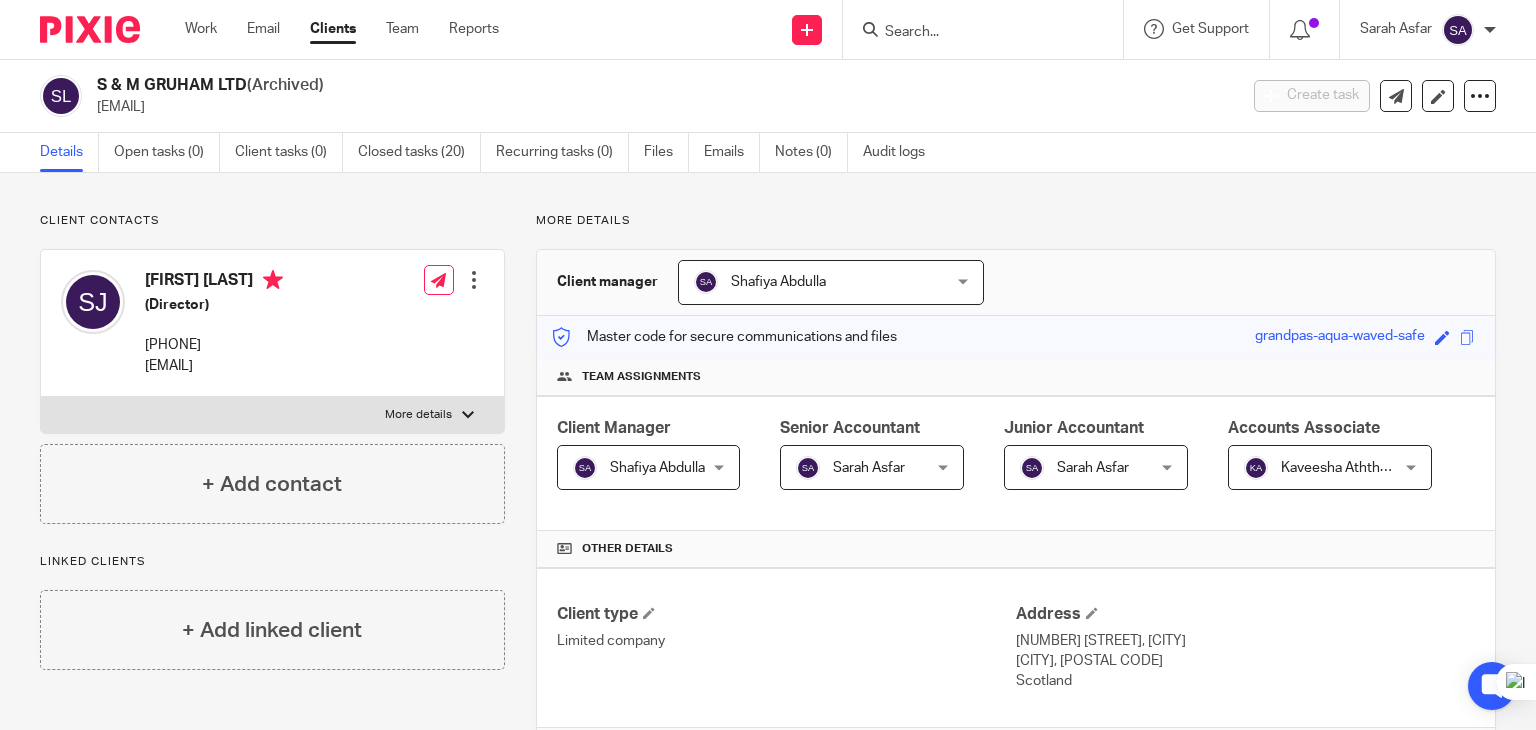 scroll, scrollTop: 0, scrollLeft: 0, axis: both 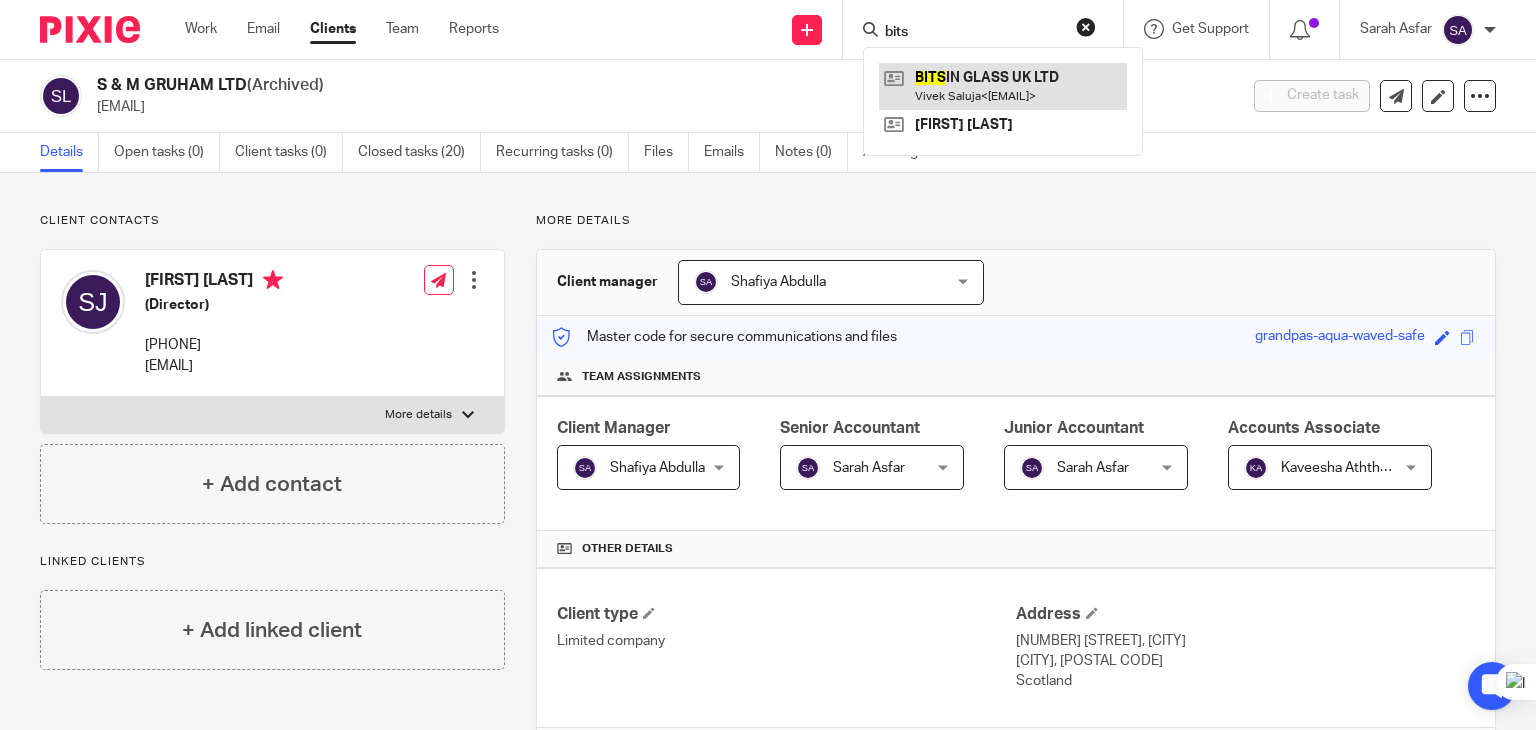 type on "bits" 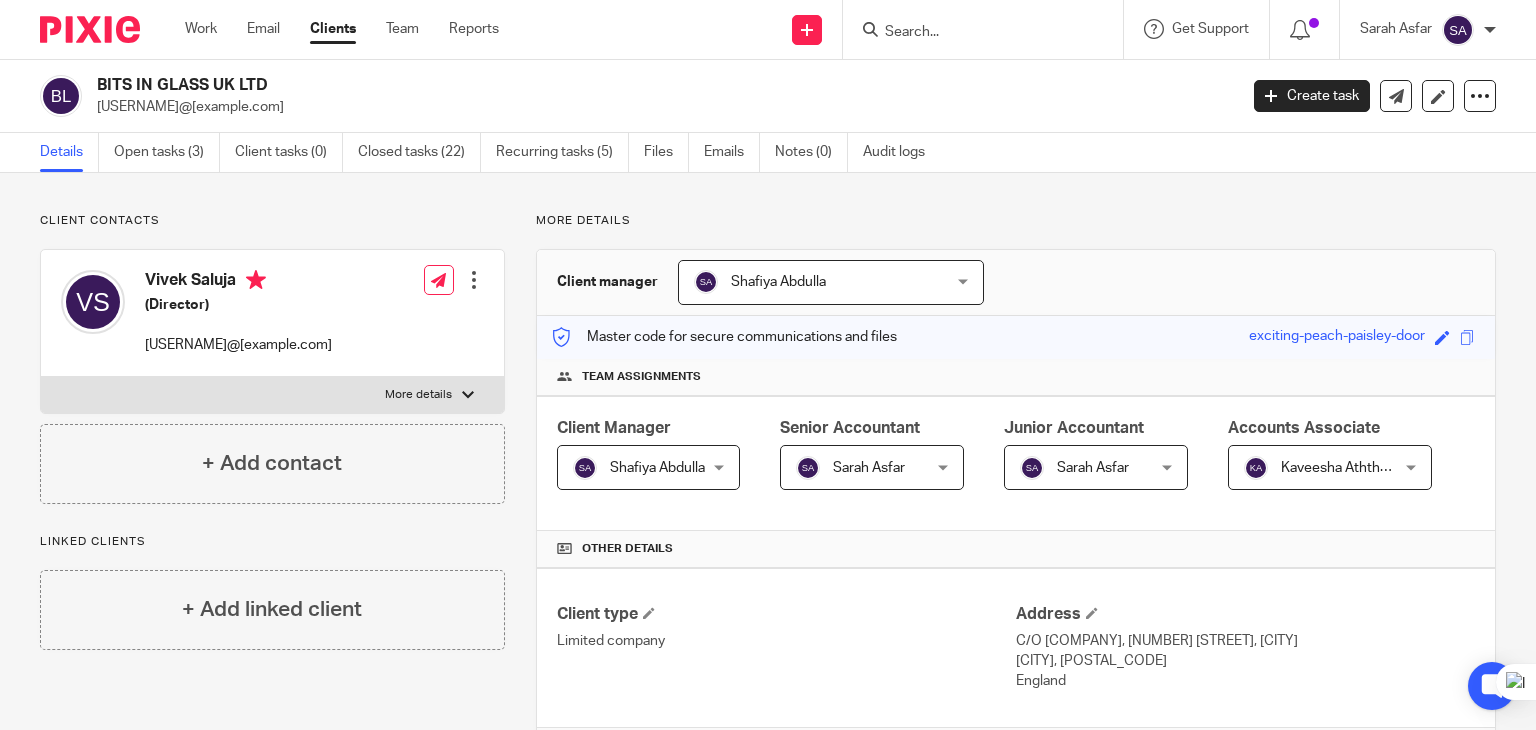 scroll, scrollTop: 0, scrollLeft: 0, axis: both 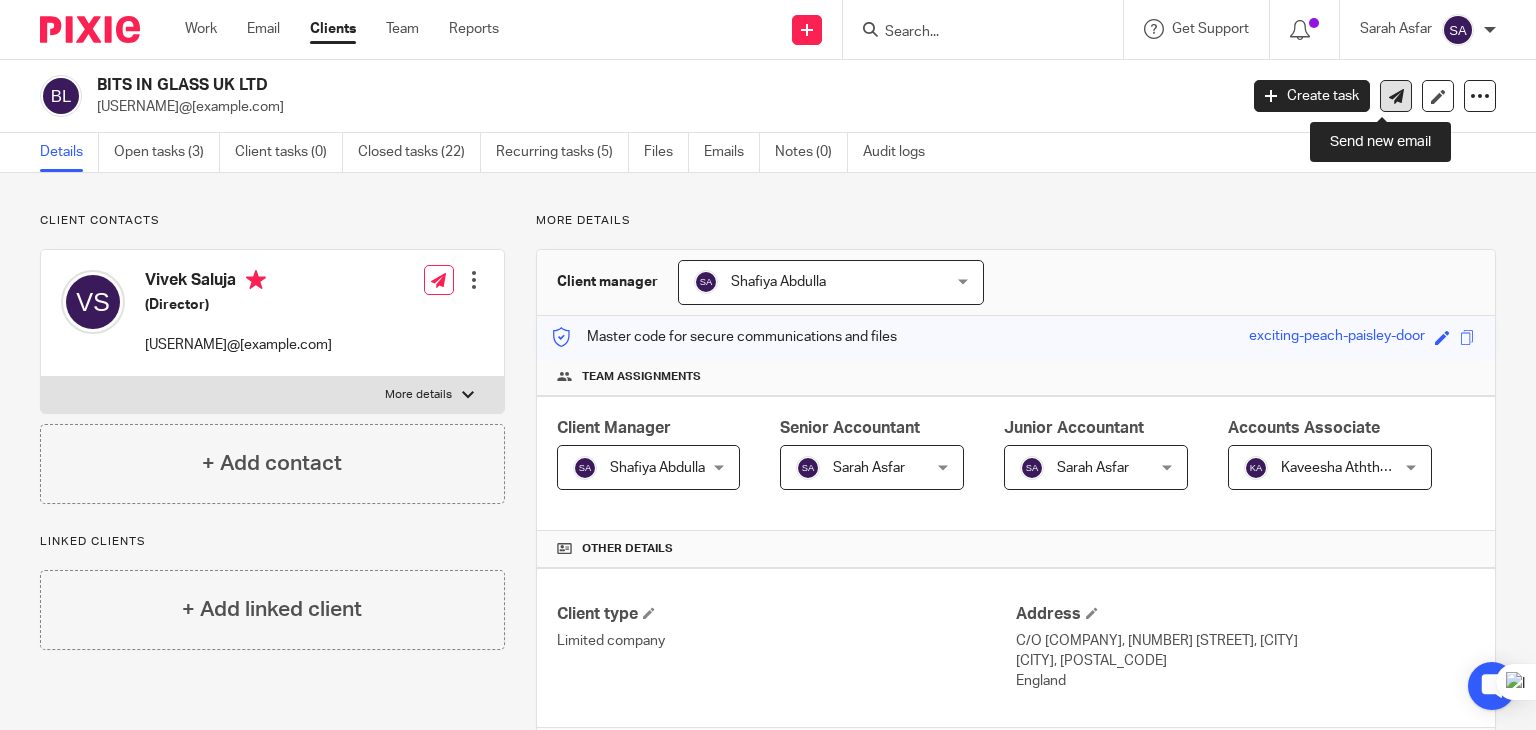 click at bounding box center (1396, 96) 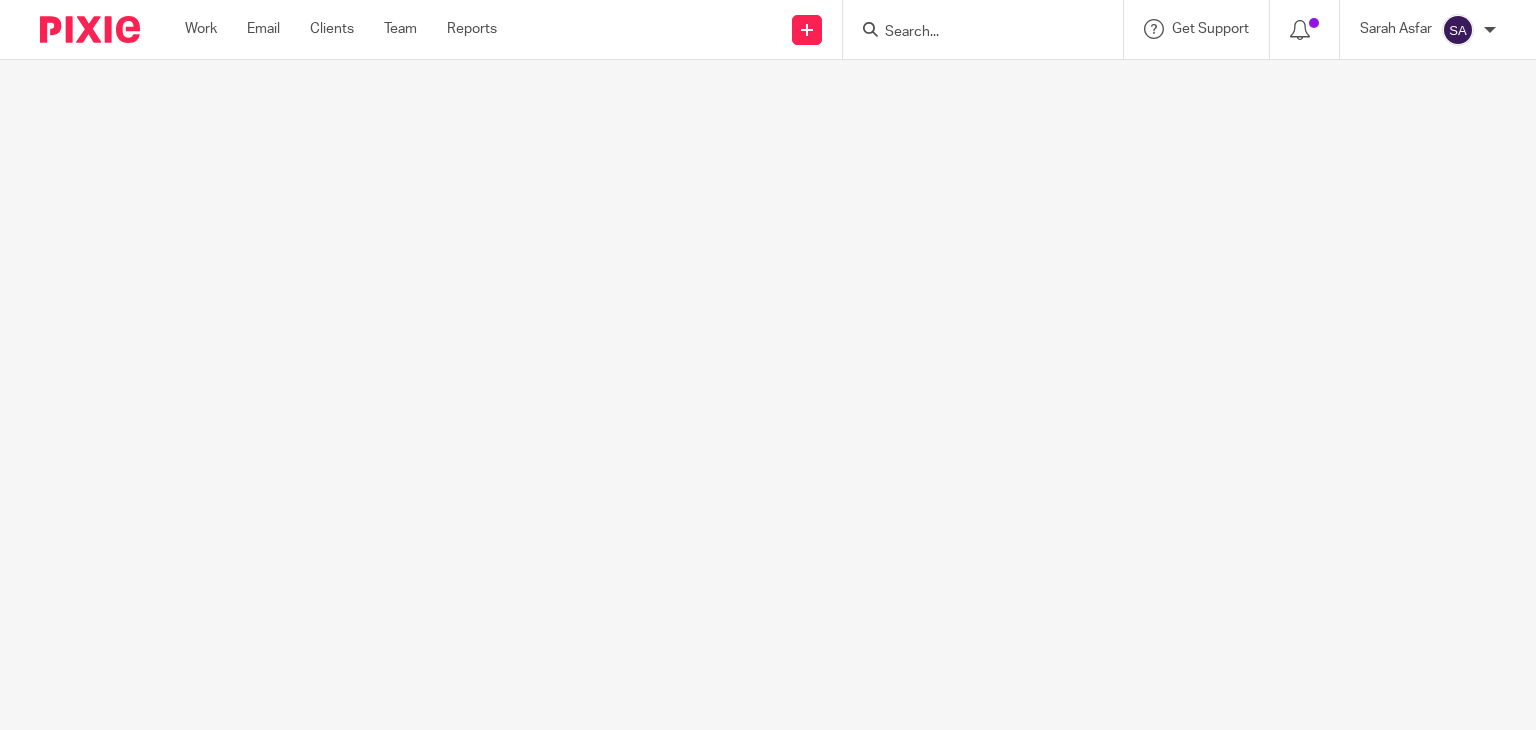 scroll, scrollTop: 0, scrollLeft: 0, axis: both 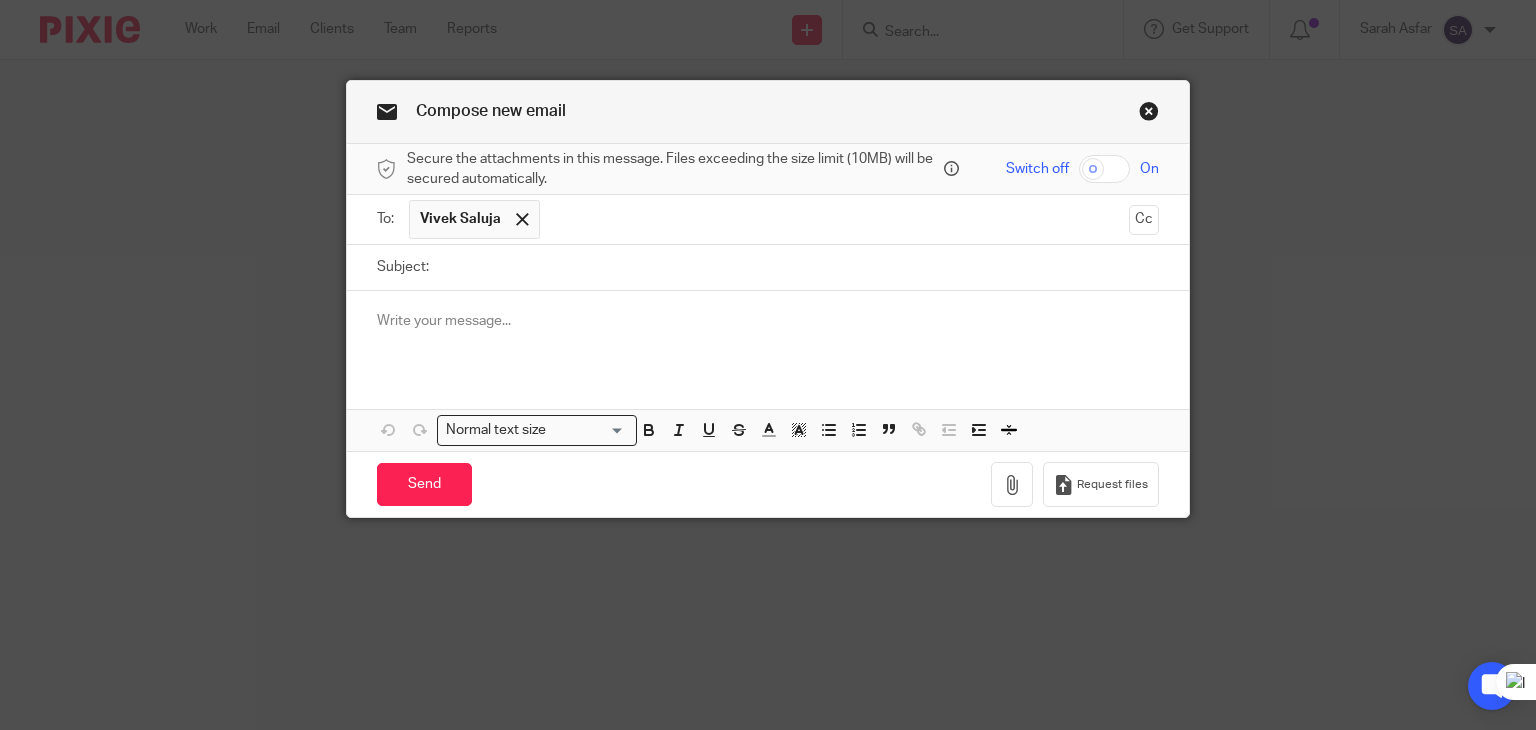 click at bounding box center [768, 330] 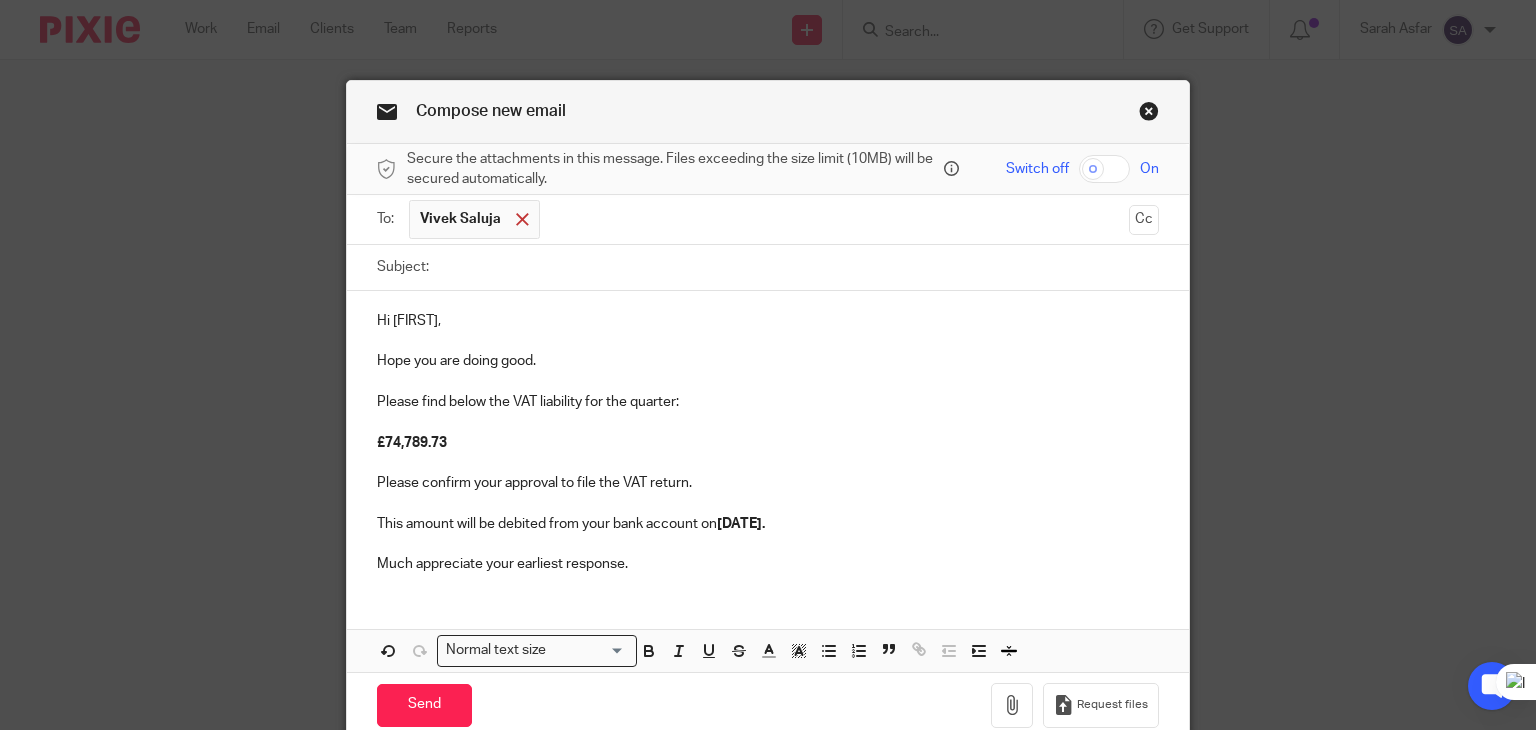 click at bounding box center [522, 219] 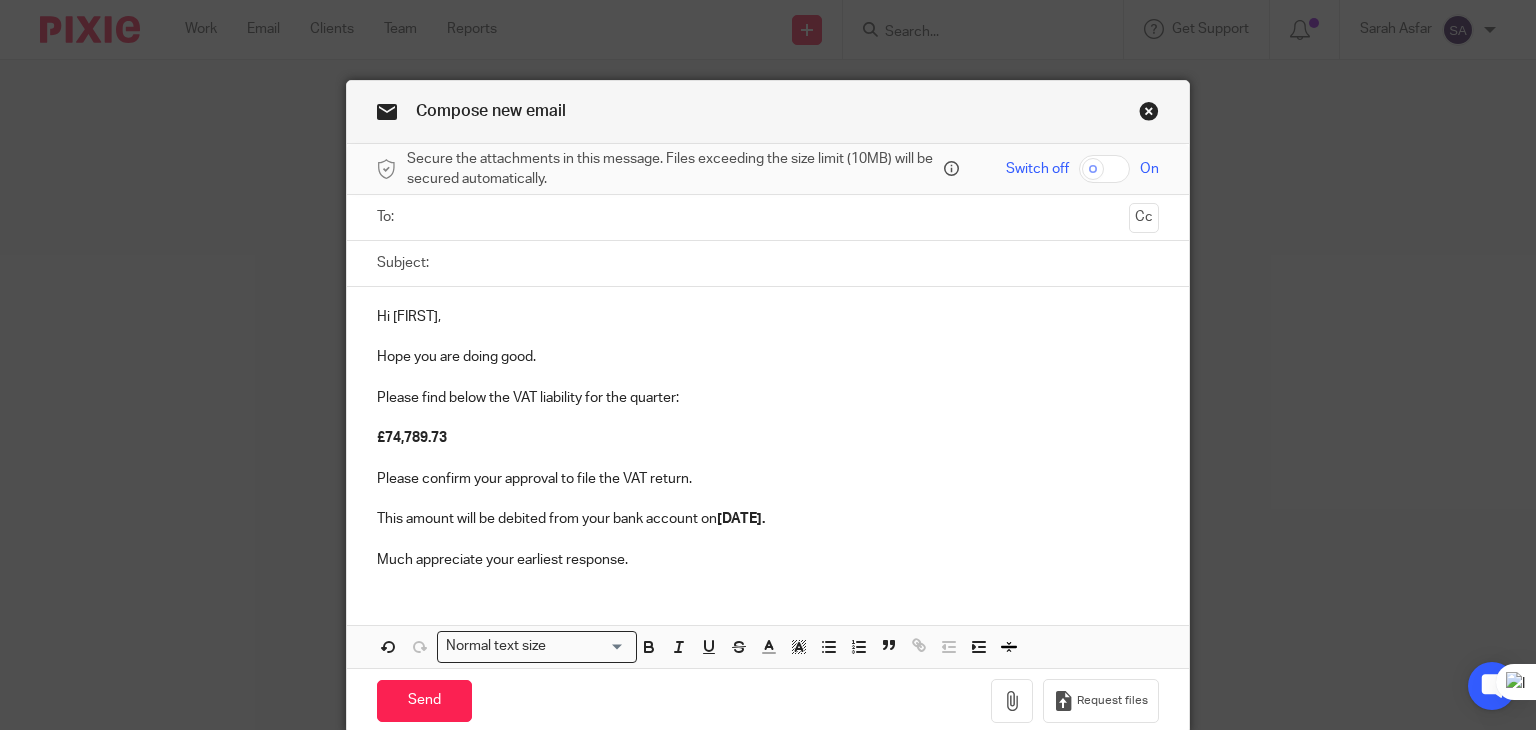 click at bounding box center [767, 217] 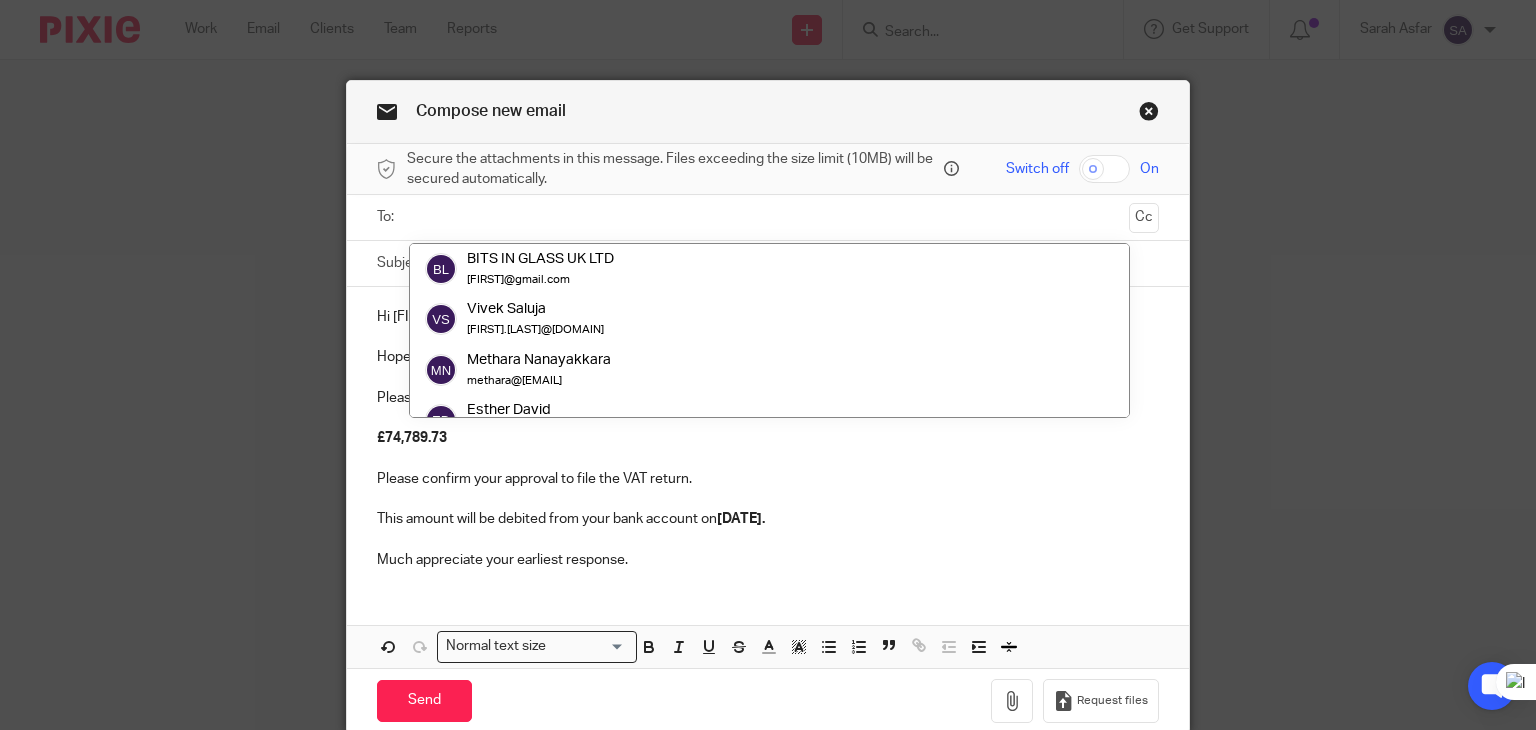 paste on "octvivek@gmail.com" 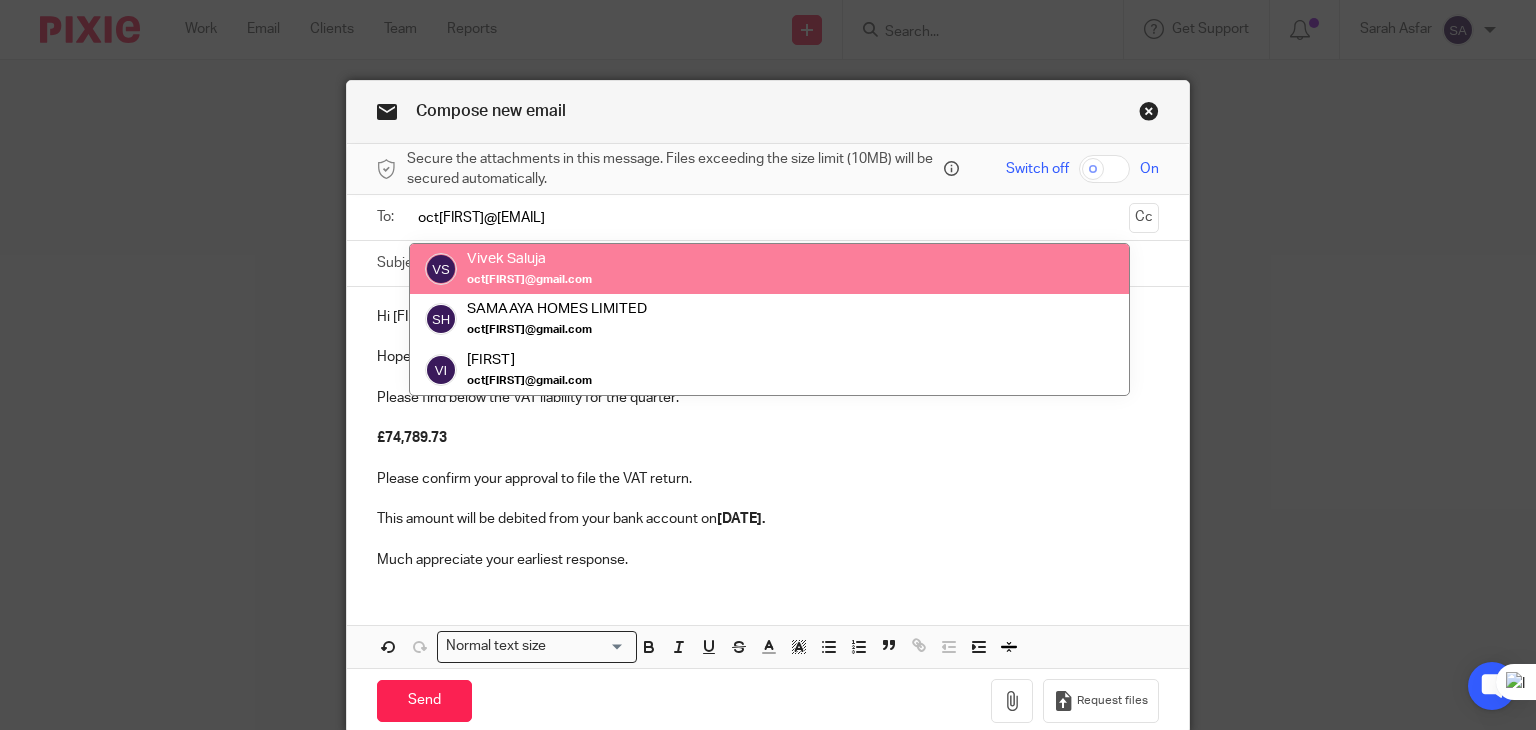 type on "octvivek@gmail.com" 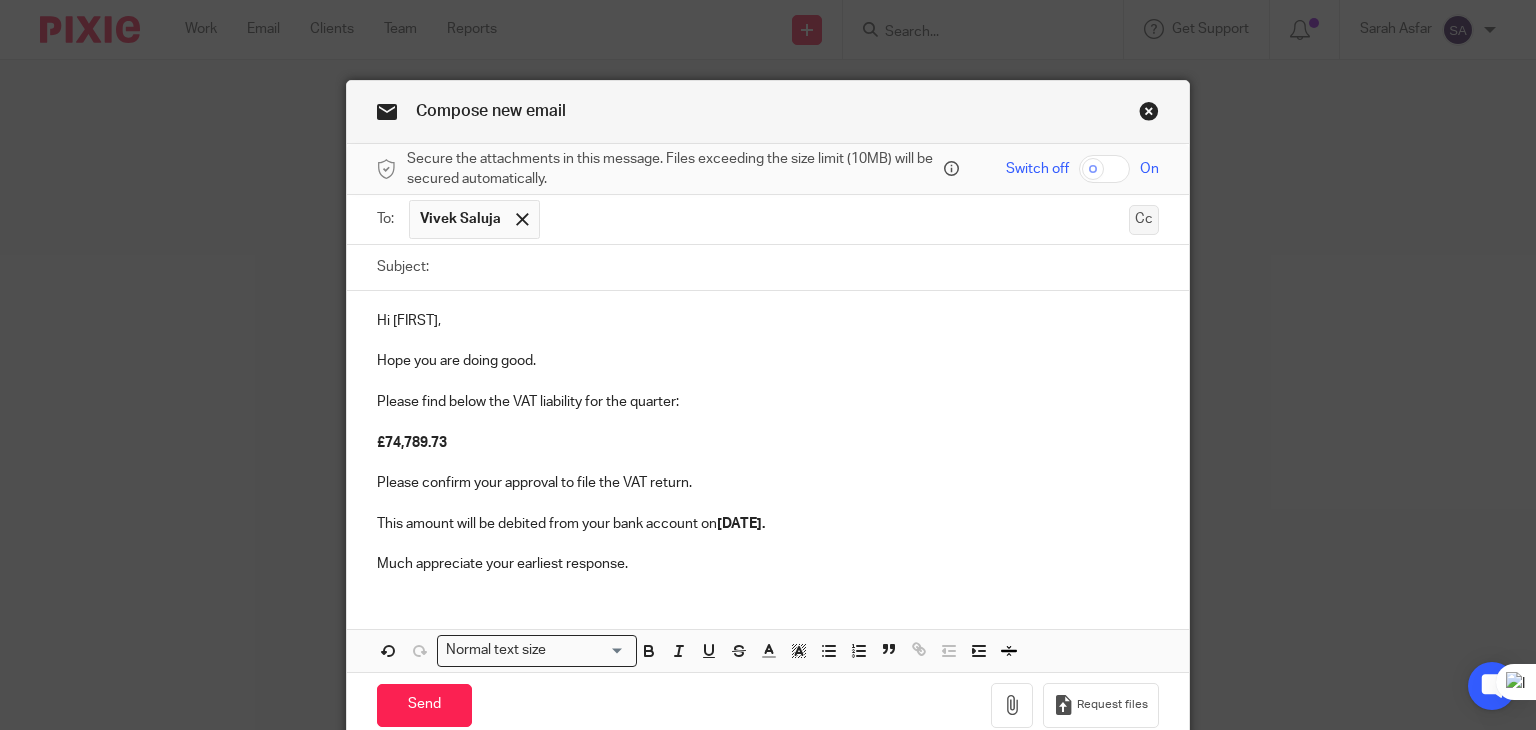 click on "Cc" at bounding box center (1144, 220) 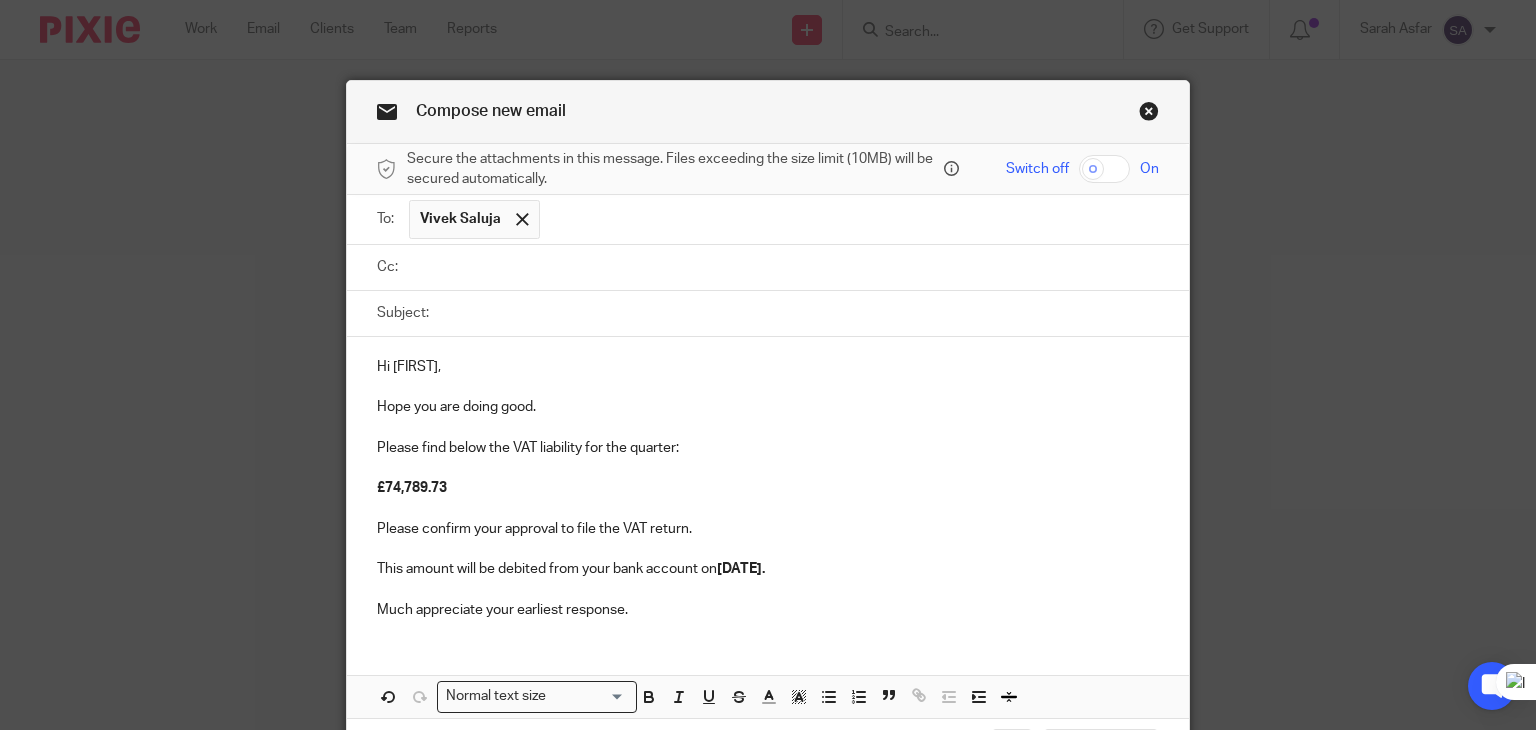 paste on "shifali.parmar@bitsinglass.com" 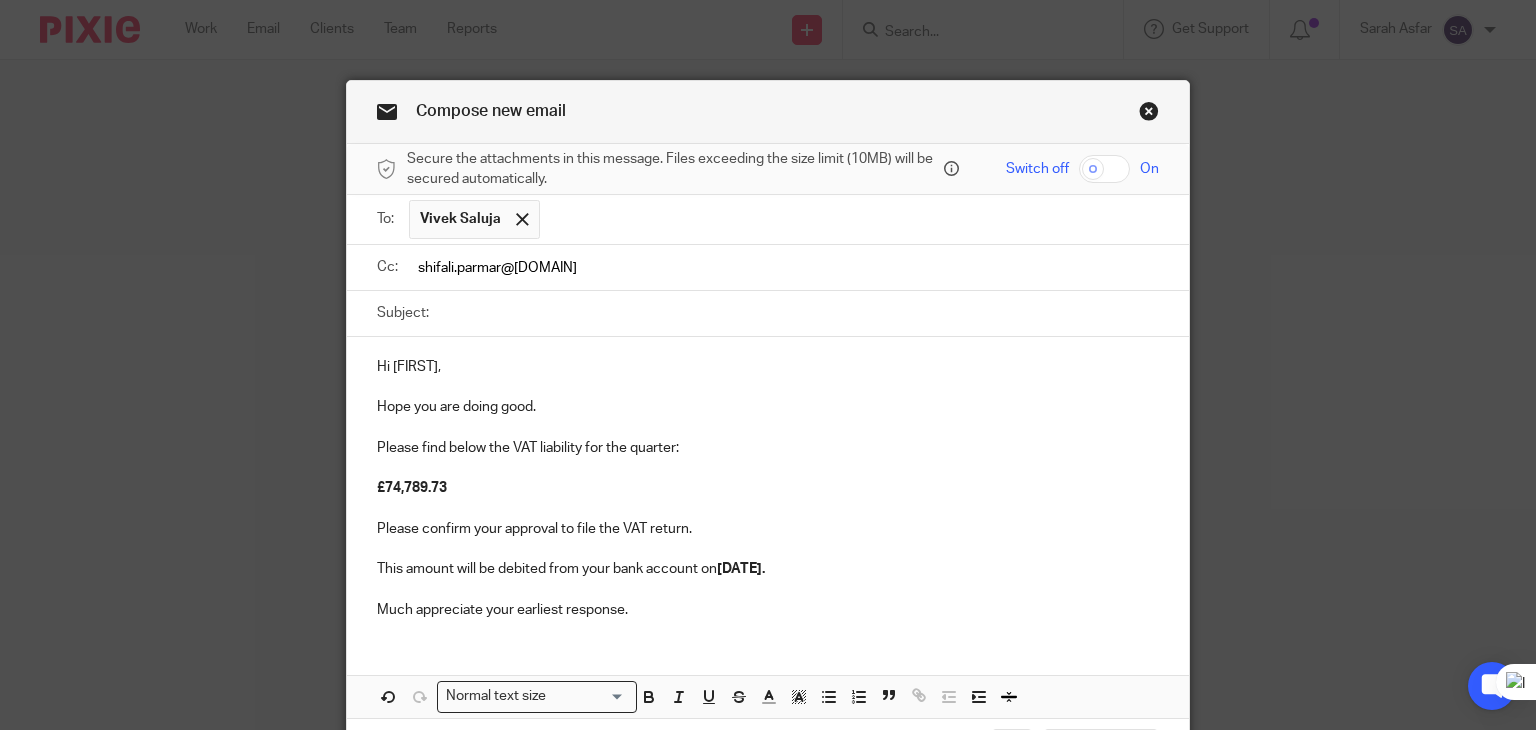 type on "shifali.parmar@bitsinglass.com" 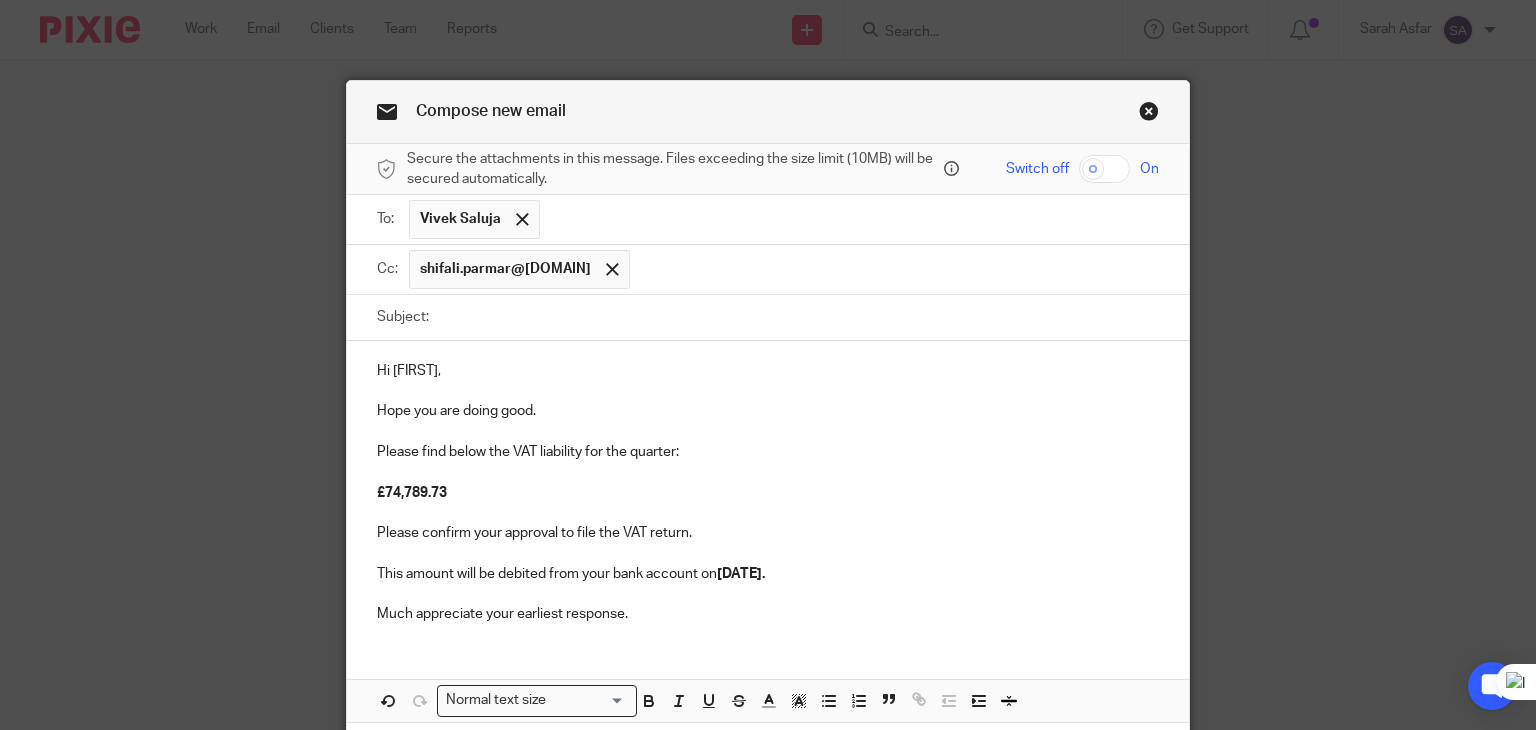 click on "Subject:" at bounding box center (799, 317) 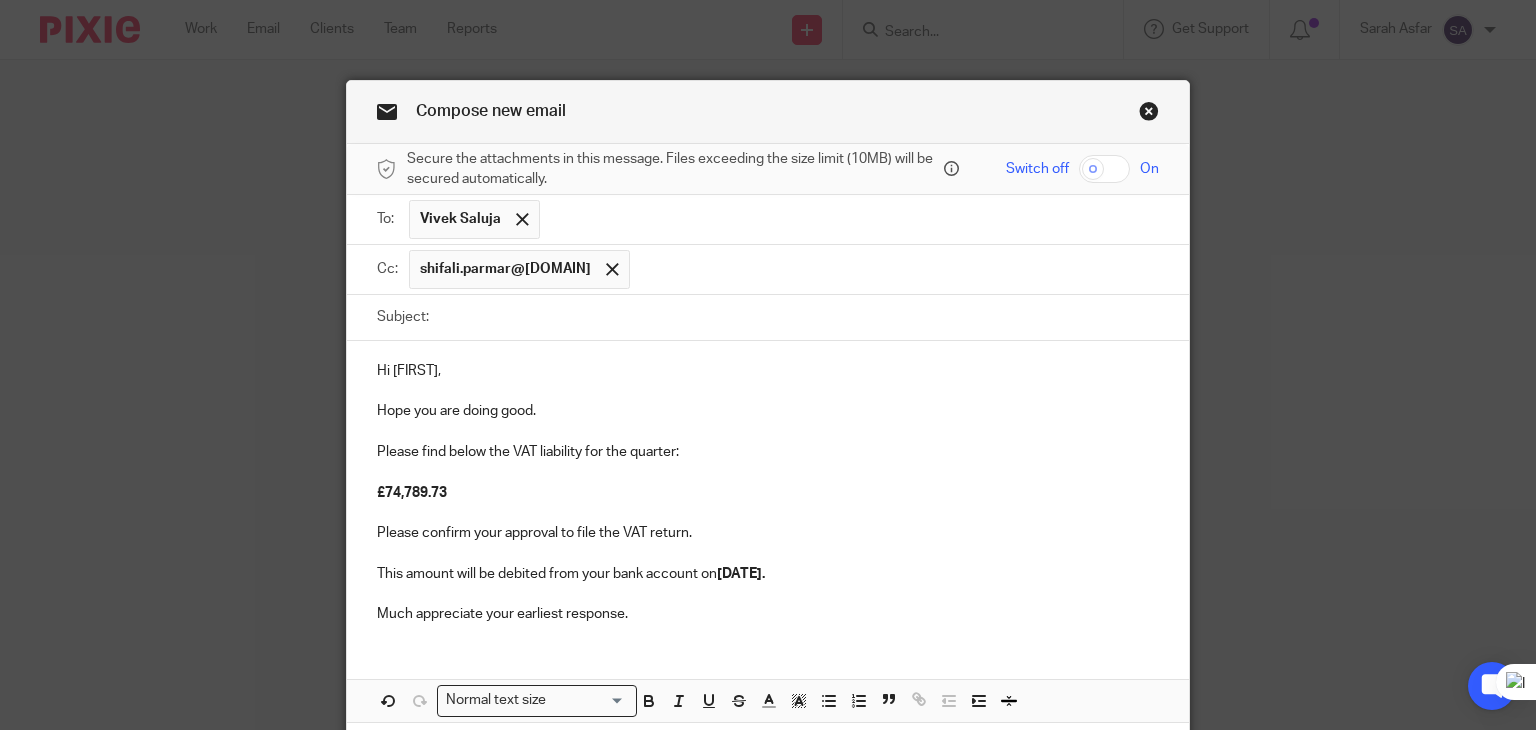 click at bounding box center [895, 269] 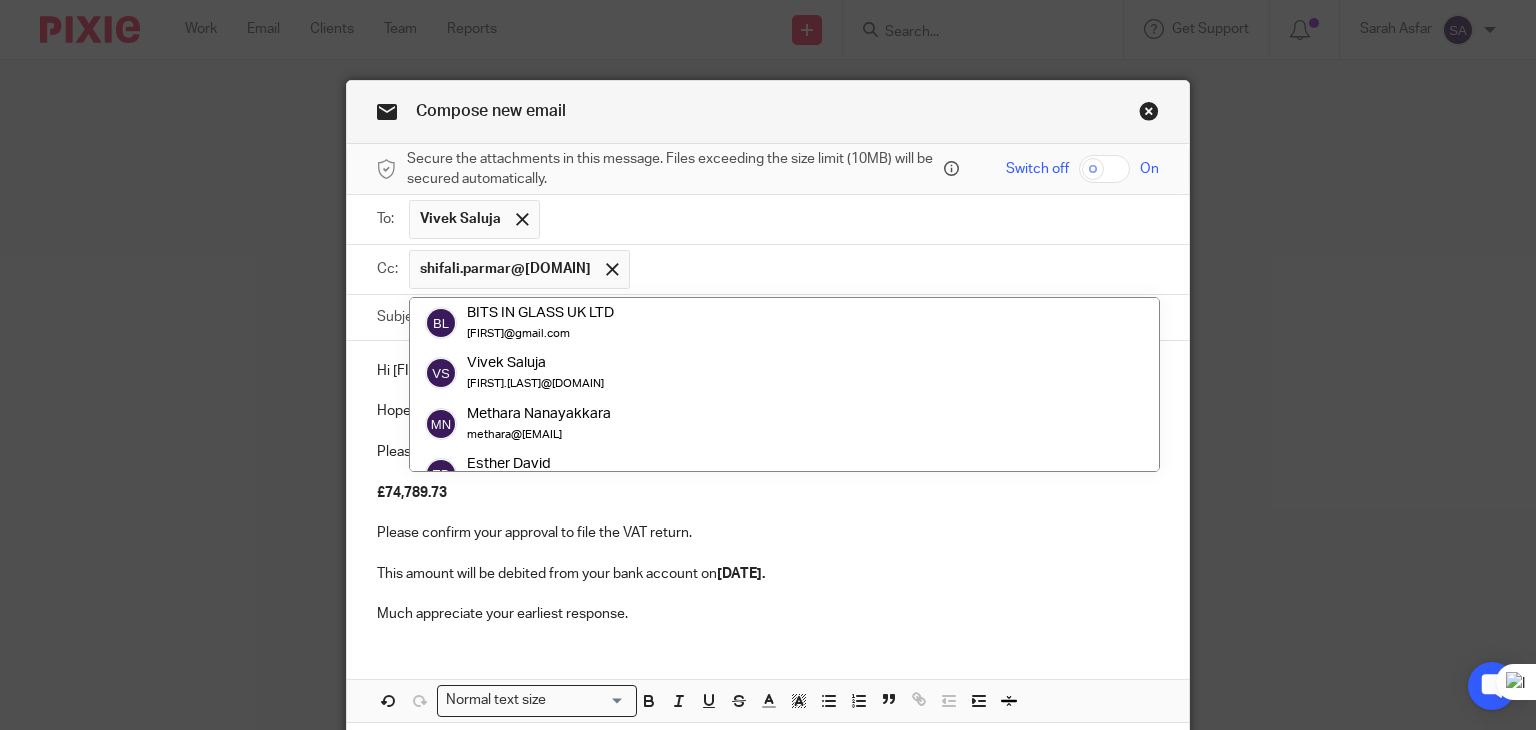 paste on "vscroche@gmail.com" 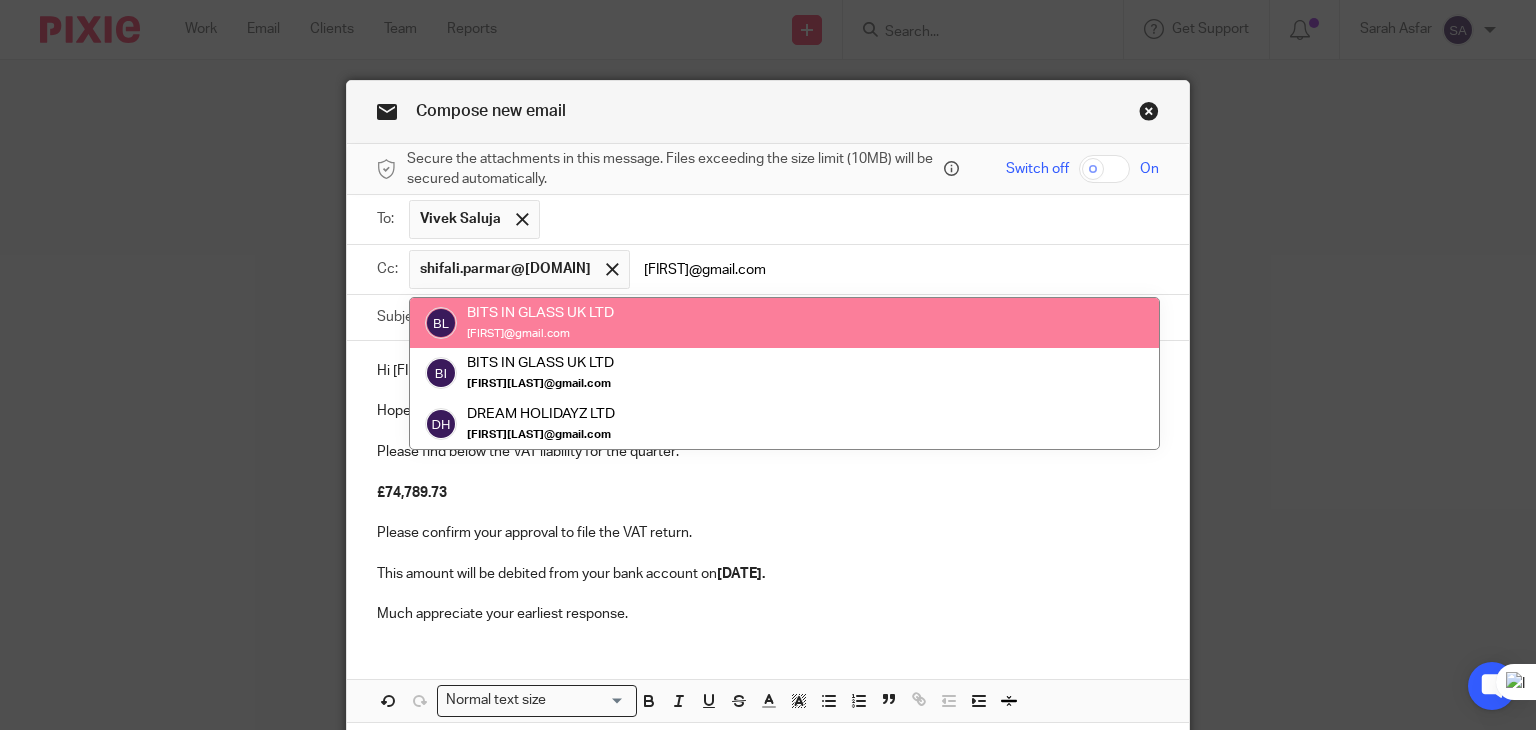 type on "vscroche@gmail.com" 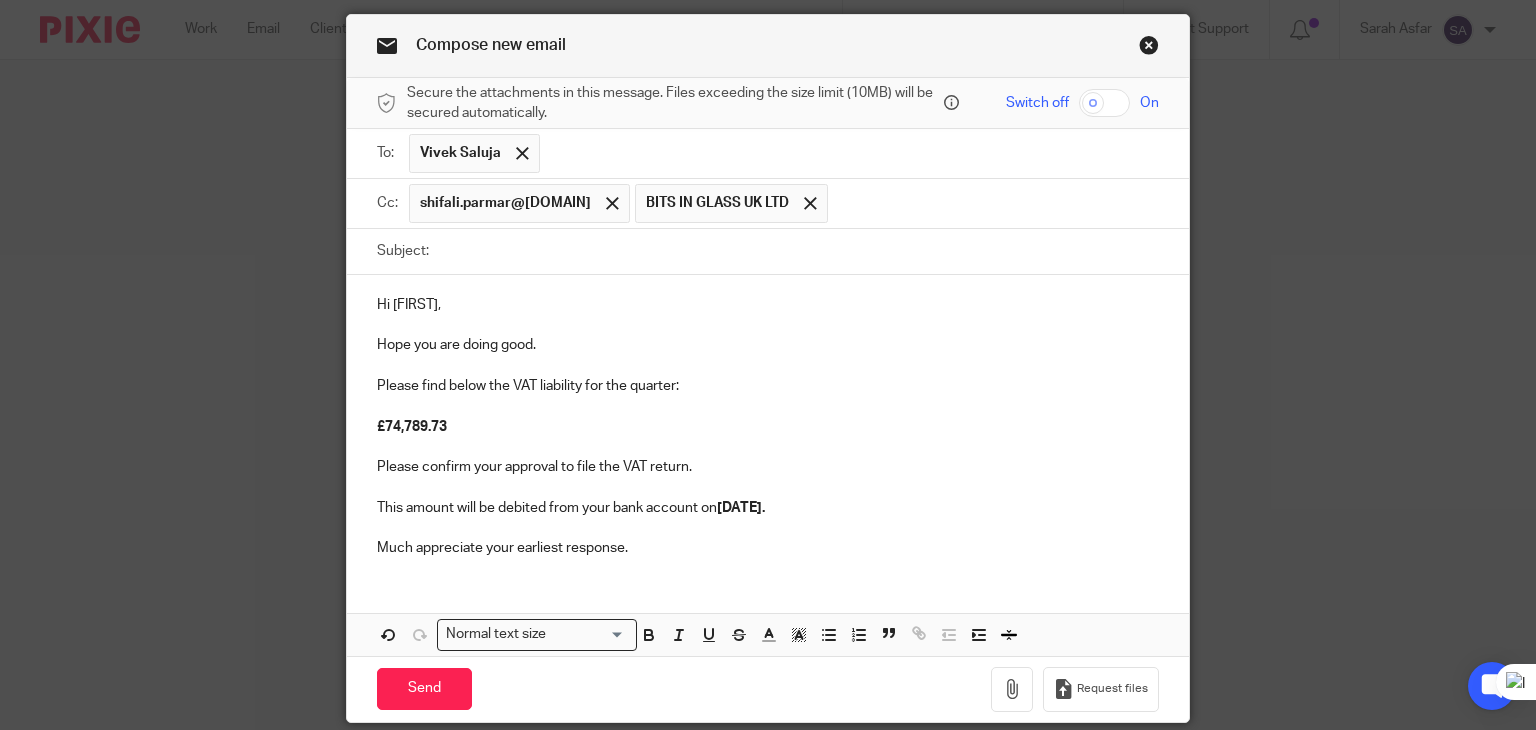 scroll, scrollTop: 100, scrollLeft: 0, axis: vertical 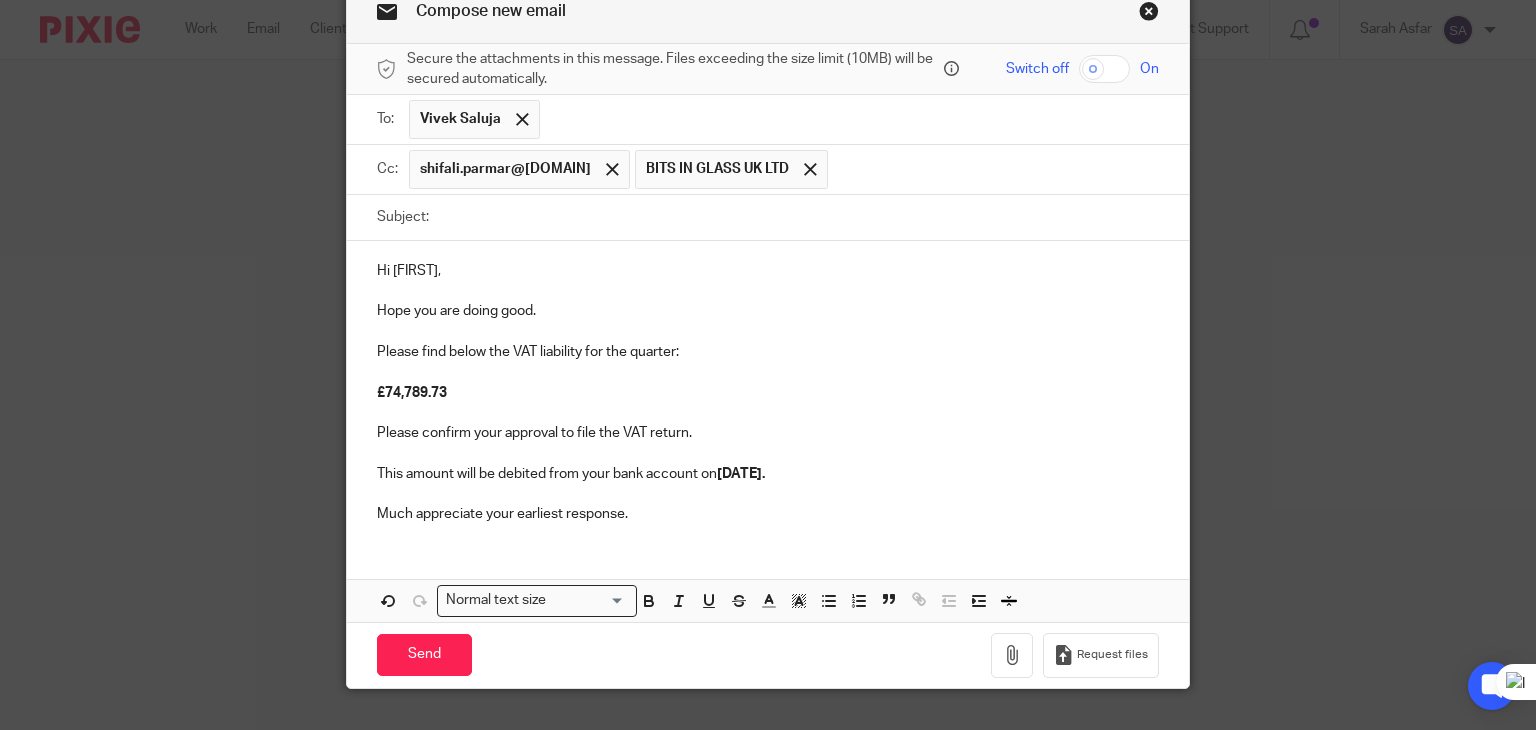 click on "Subject:" at bounding box center (799, 217) 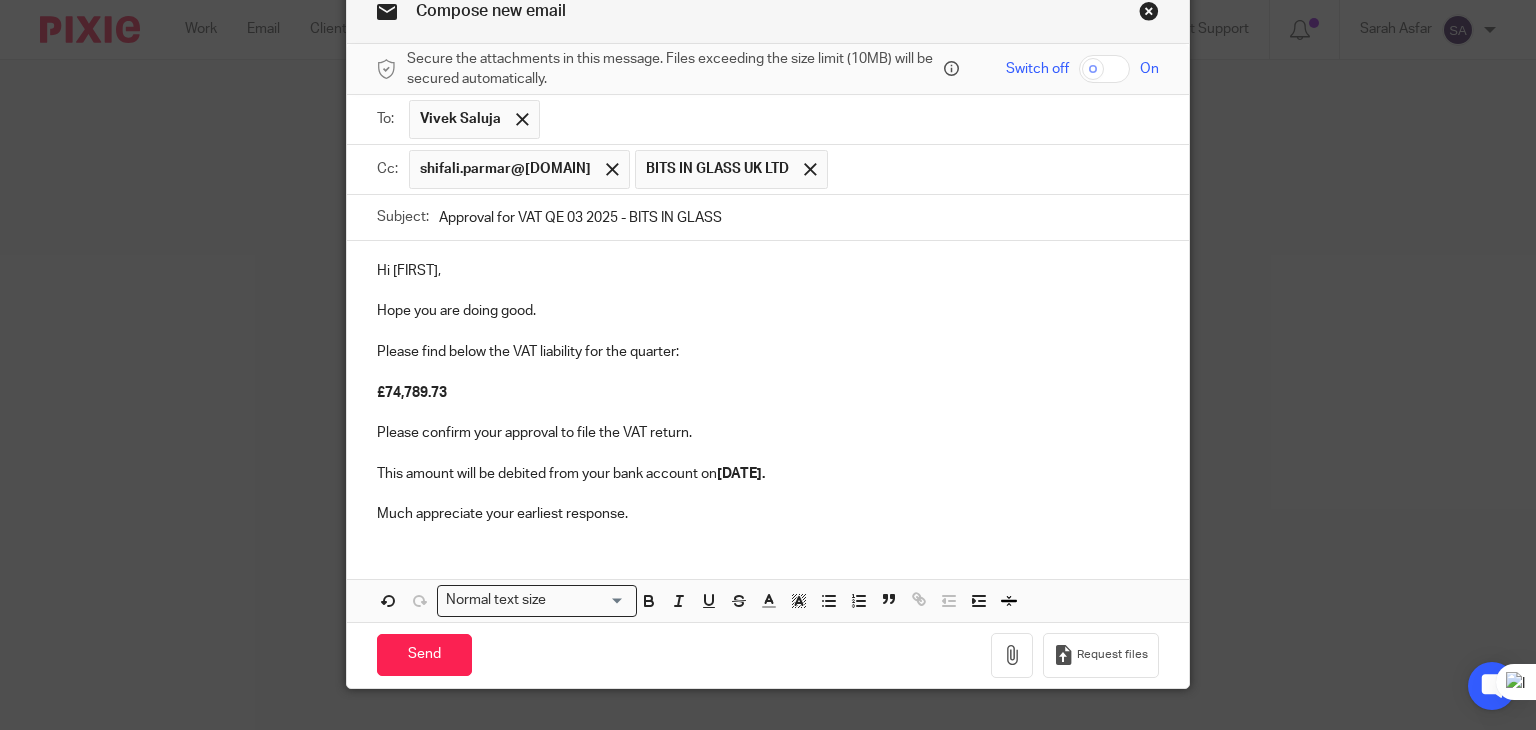 click on "Approval for VAT QE 03 2025 - BITS IN GLASS" at bounding box center [799, 217] 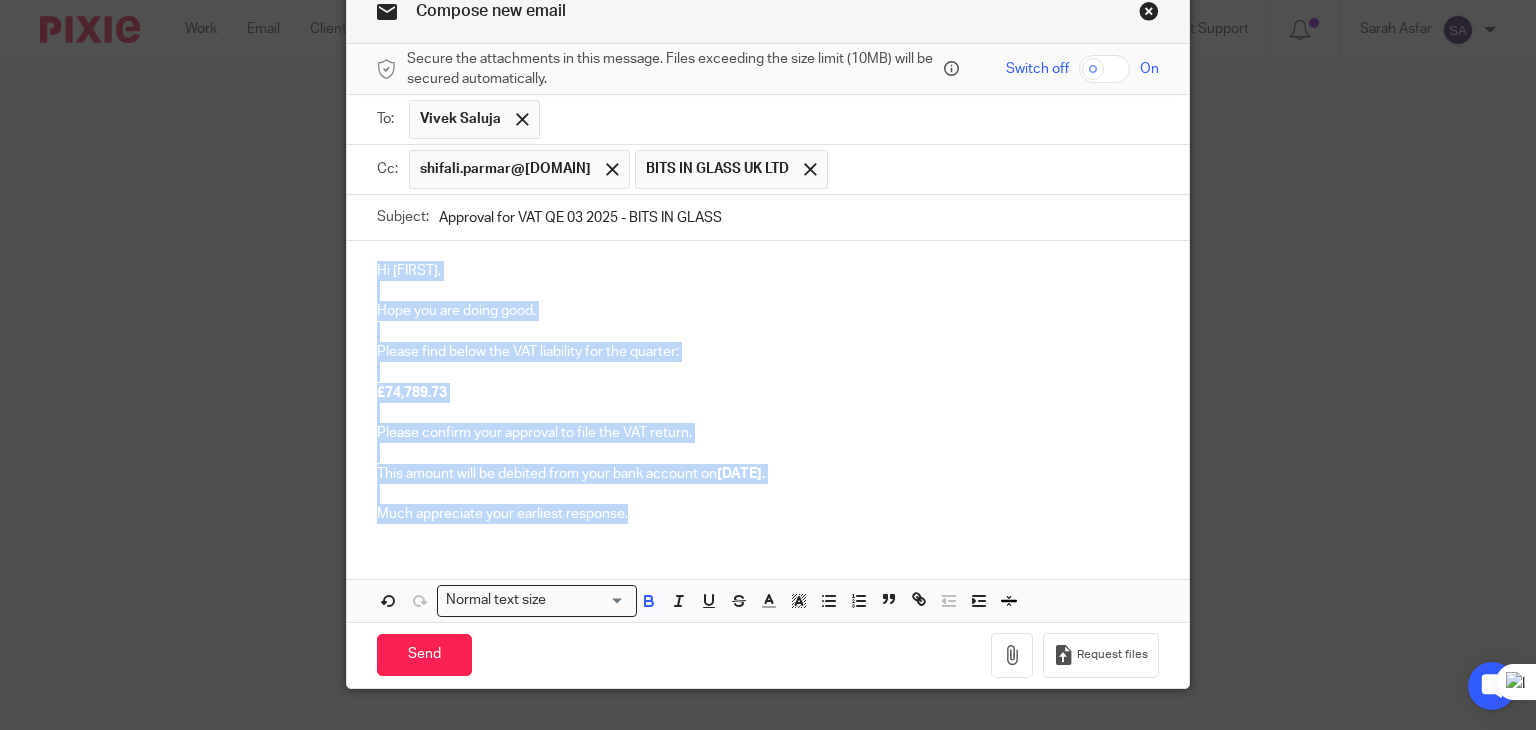 drag, startPoint x: 561, startPoint y: 495, endPoint x: 368, endPoint y: 273, distance: 294.16492 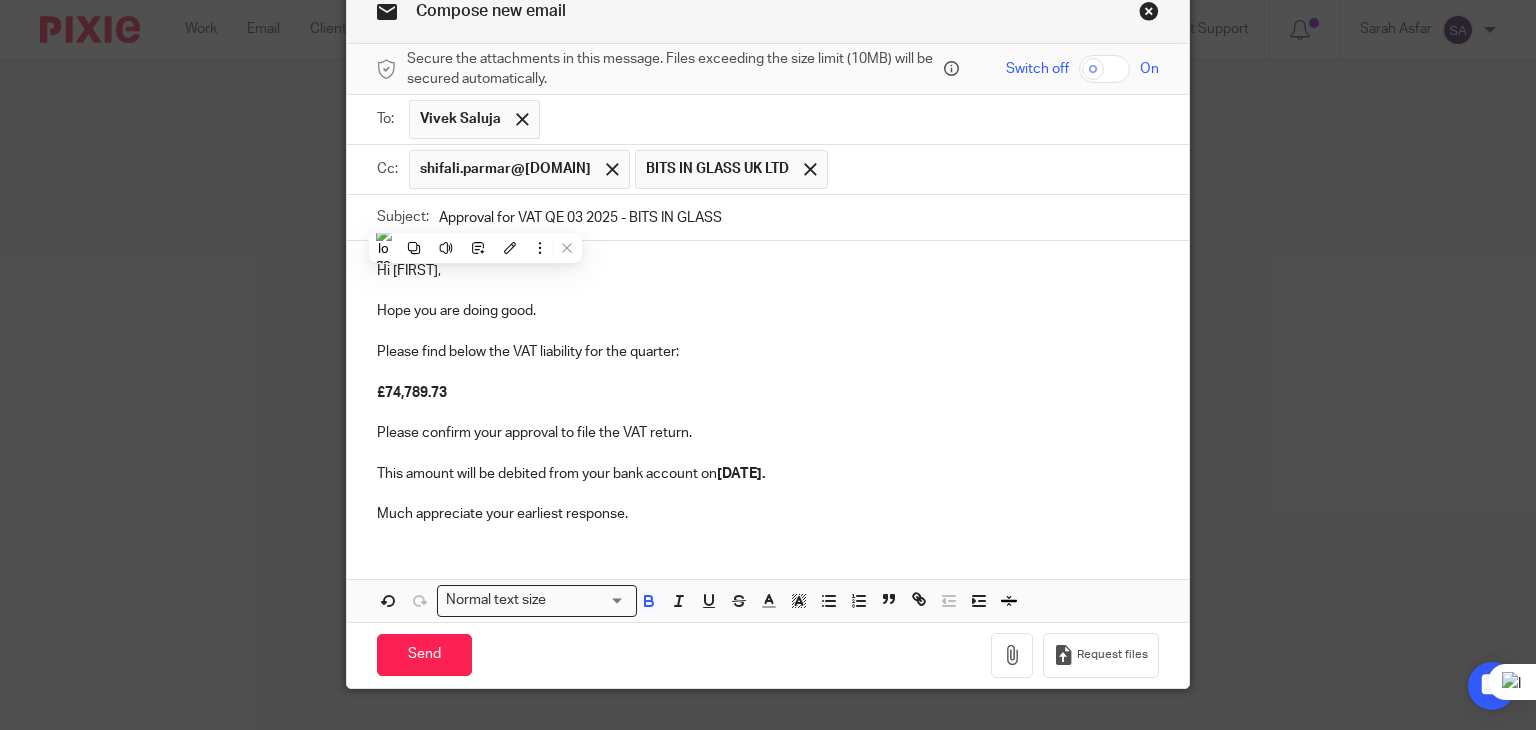 scroll, scrollTop: 0, scrollLeft: 0, axis: both 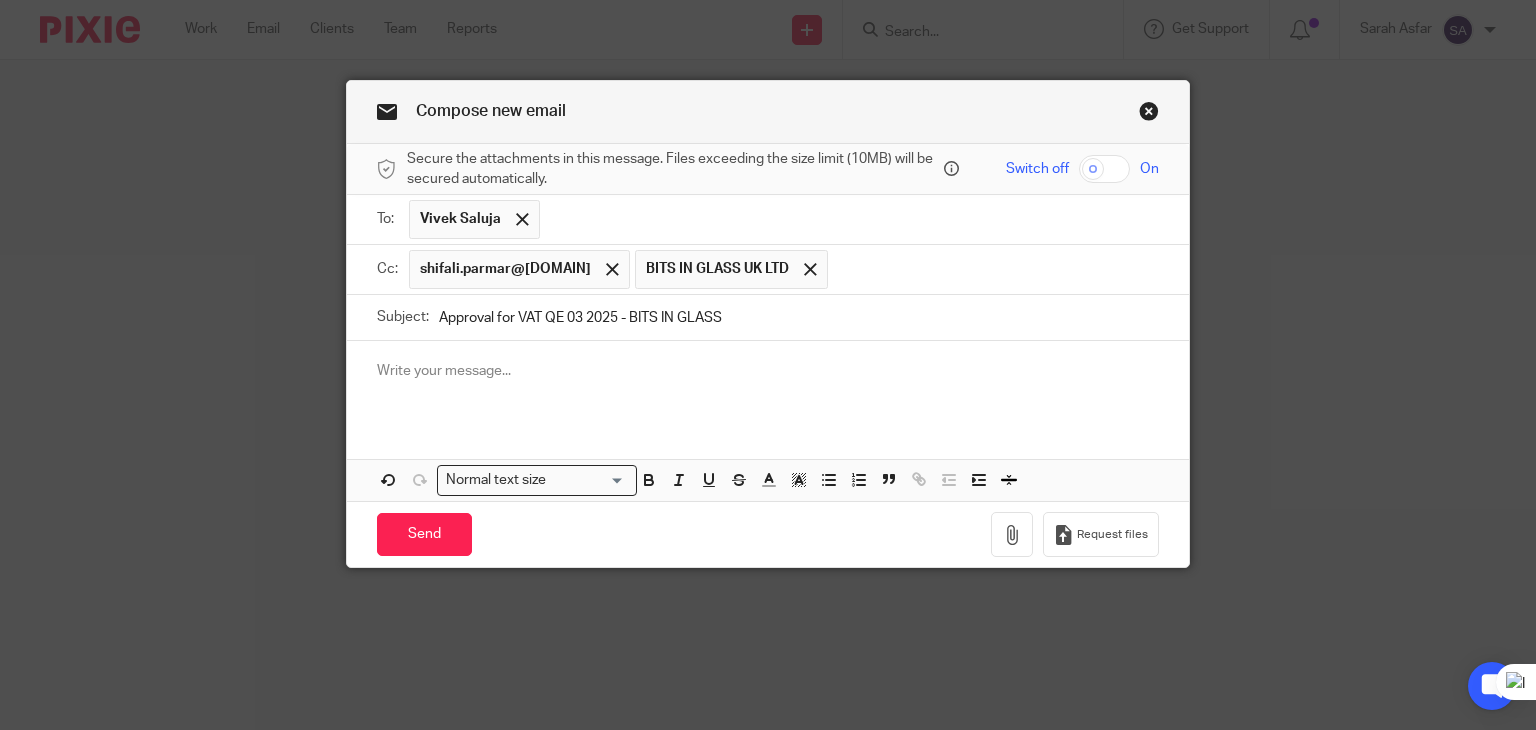 click at bounding box center (1149, 114) 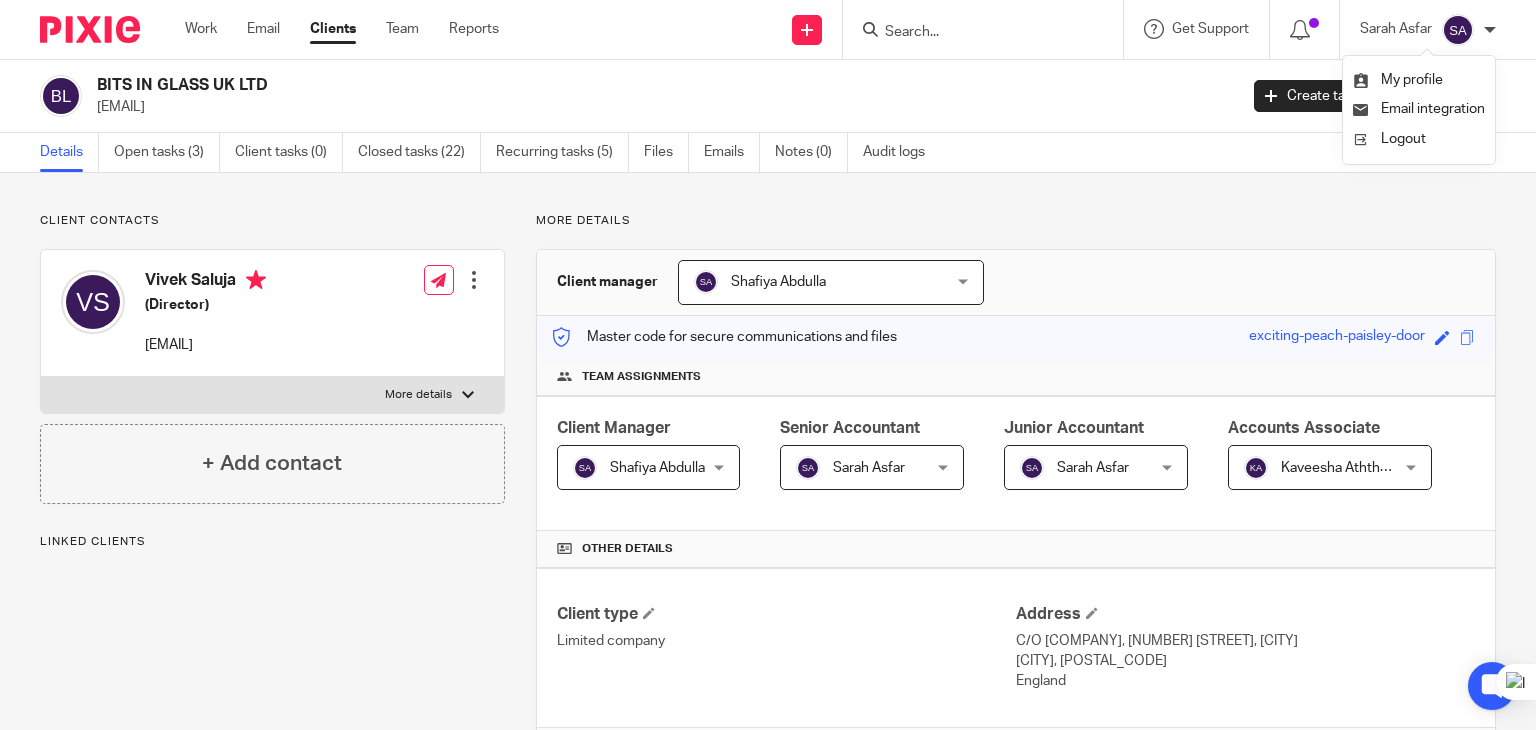 click on "Logout" at bounding box center [1403, 139] 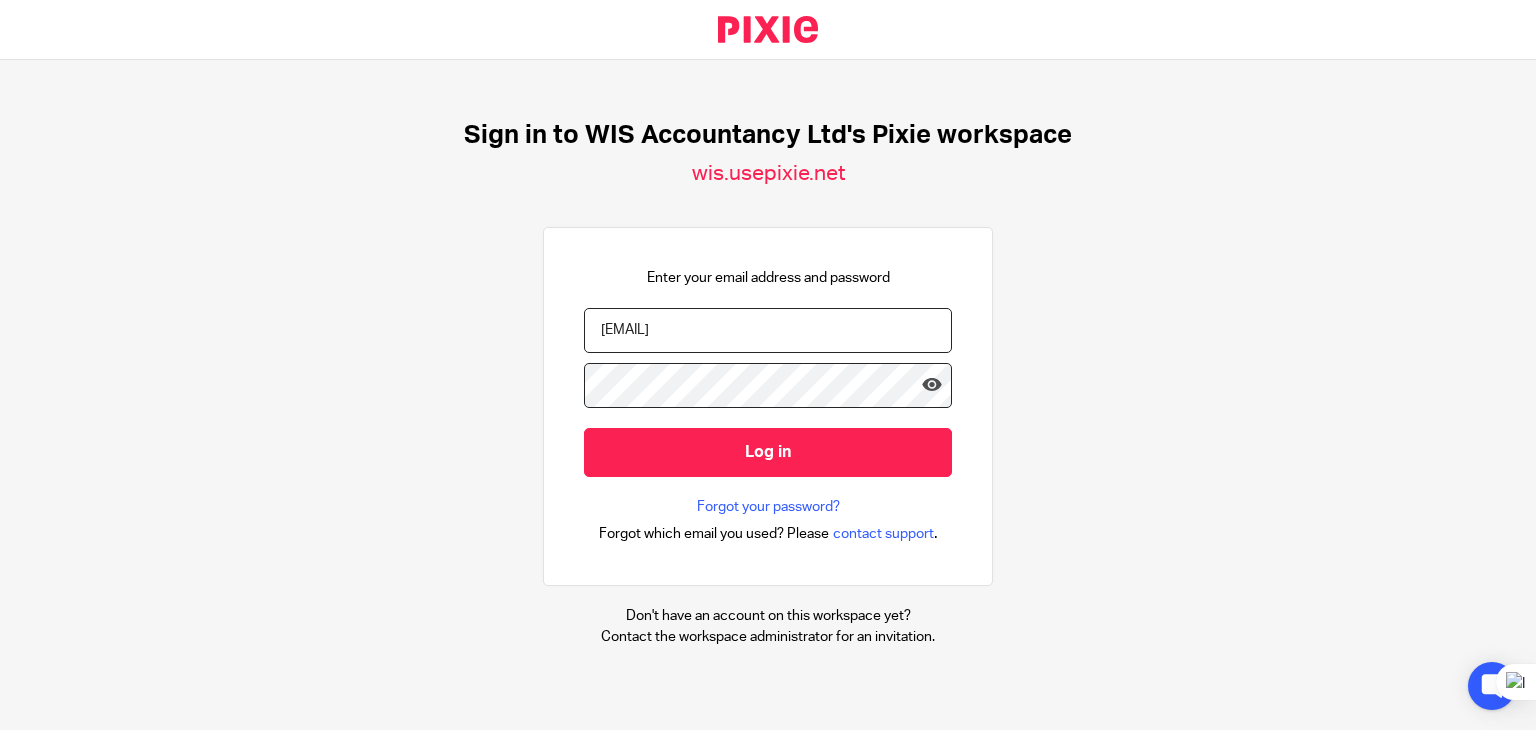 scroll, scrollTop: 0, scrollLeft: 0, axis: both 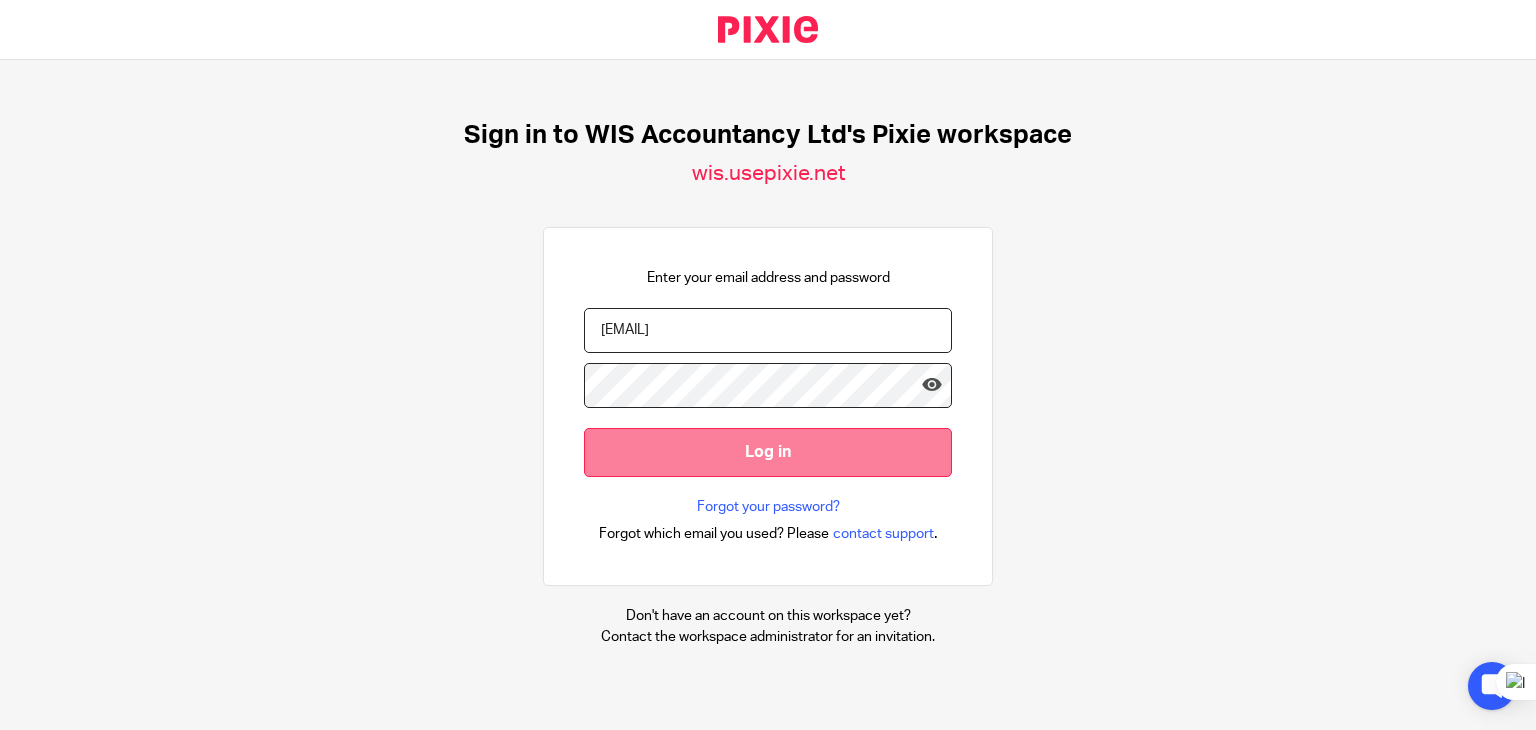 click on "Log in" at bounding box center [768, 452] 